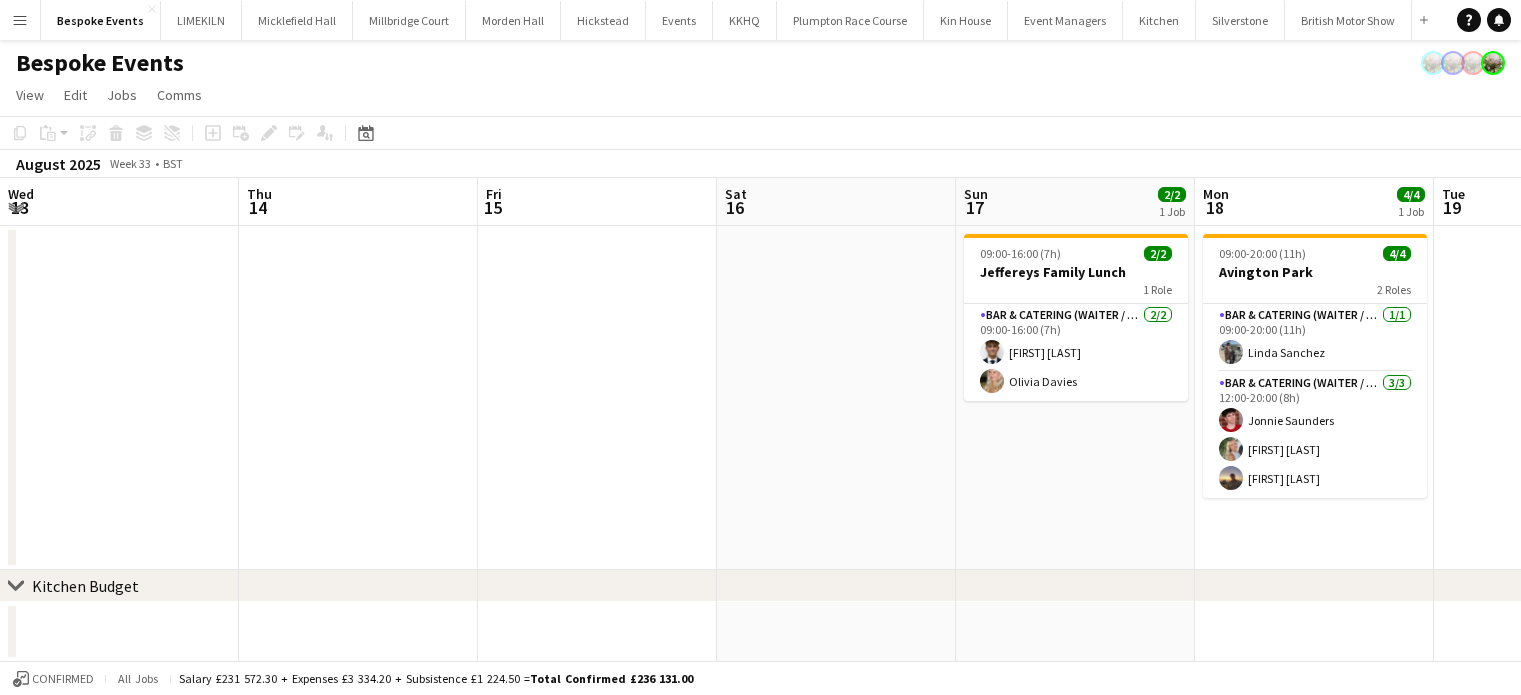 scroll, scrollTop: 0, scrollLeft: 0, axis: both 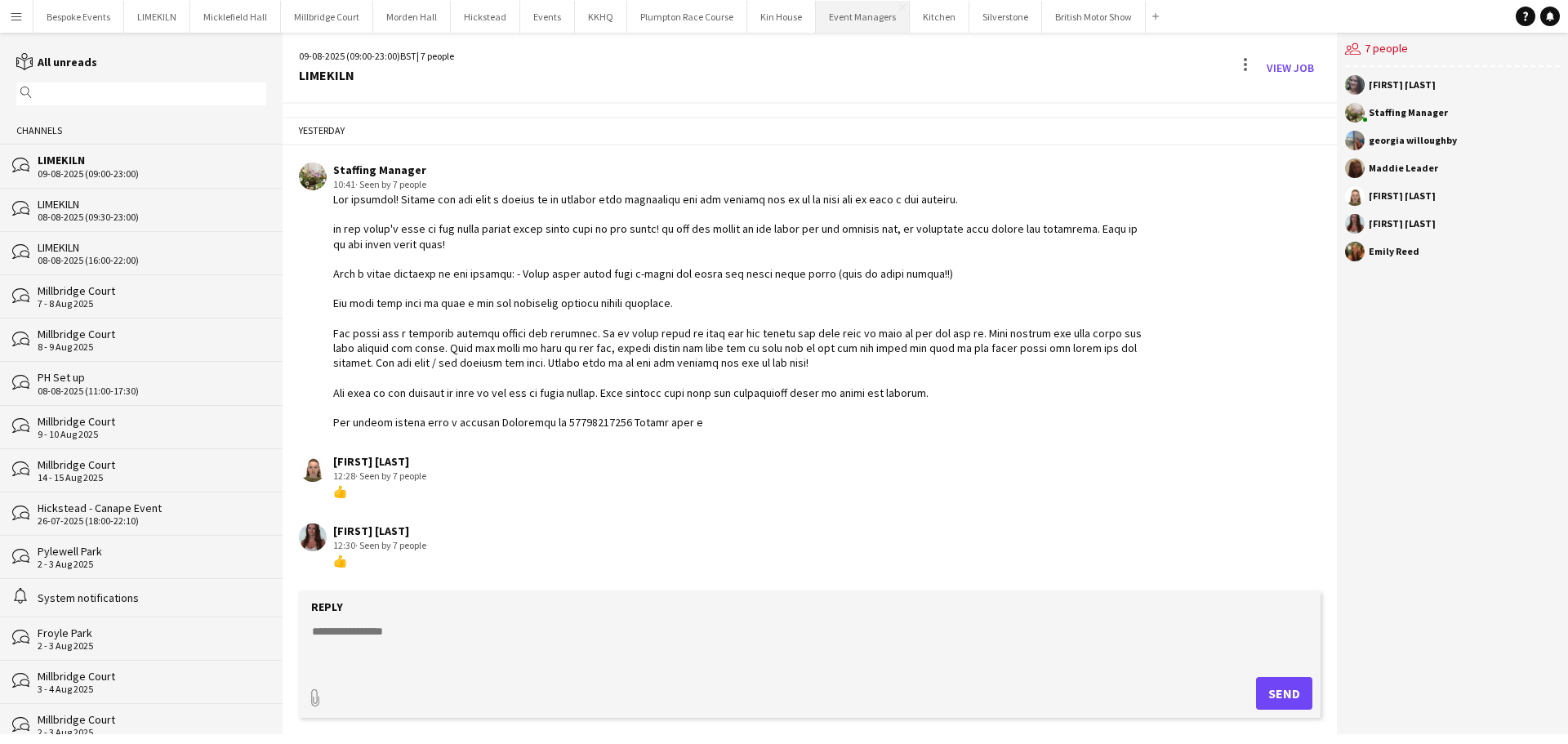 click on "Event Managers
Close" at bounding box center [862, 16] 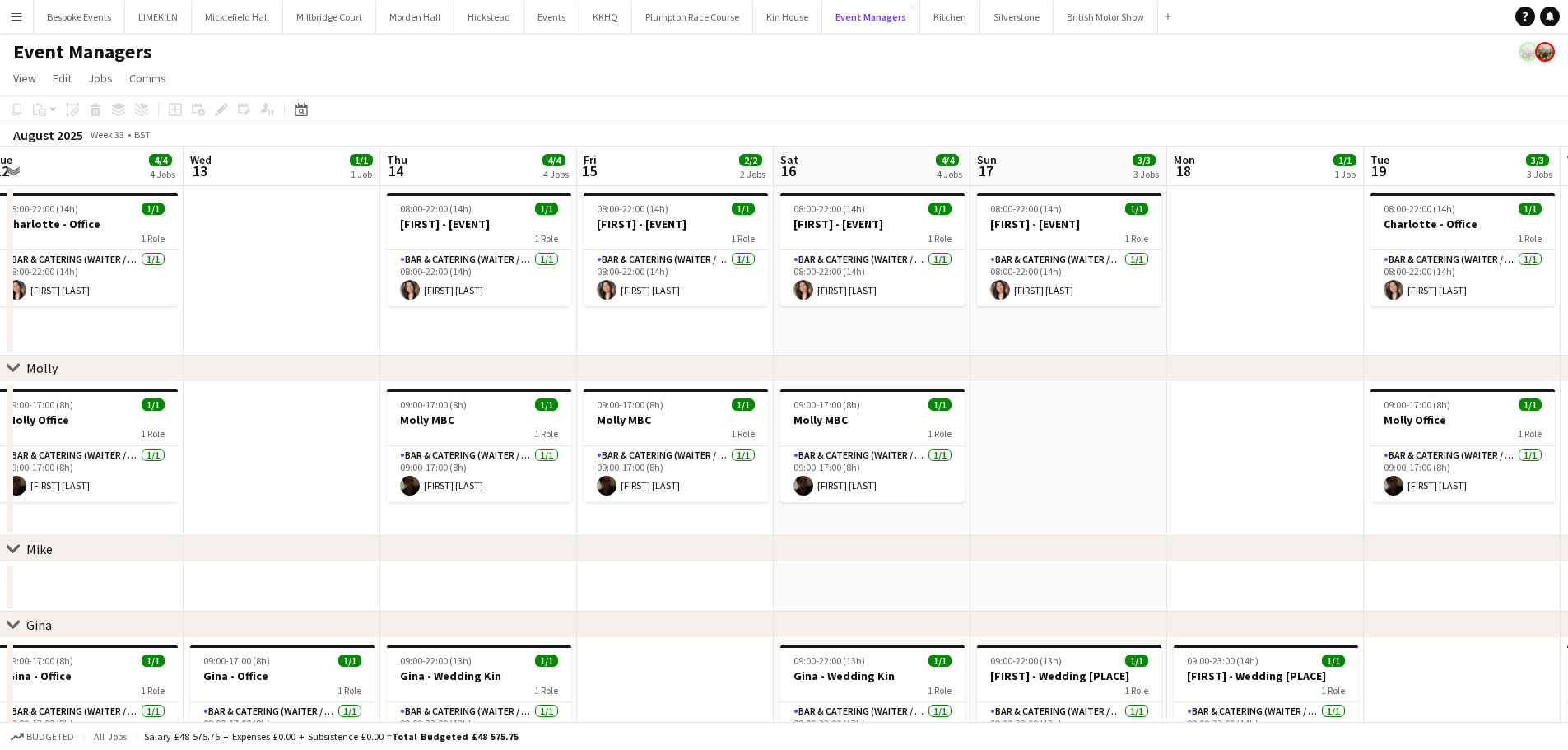 scroll, scrollTop: 0, scrollLeft: 531, axis: horizontal 